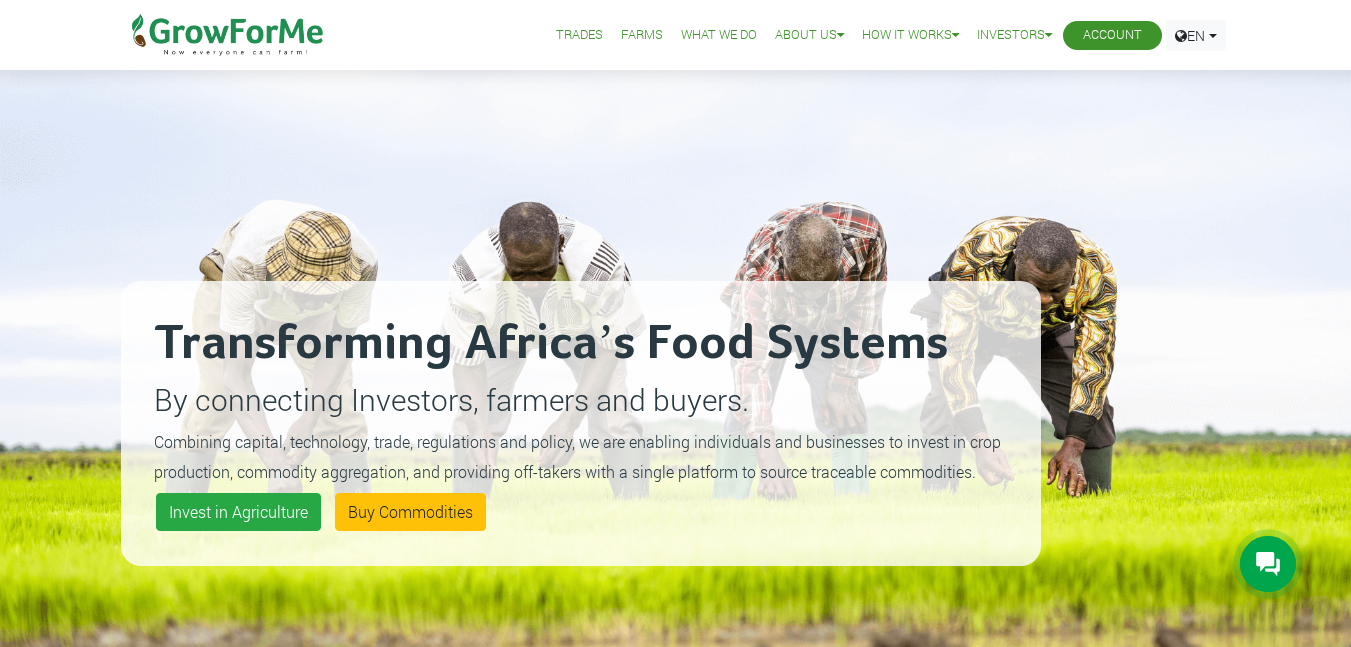 scroll, scrollTop: 0, scrollLeft: 0, axis: both 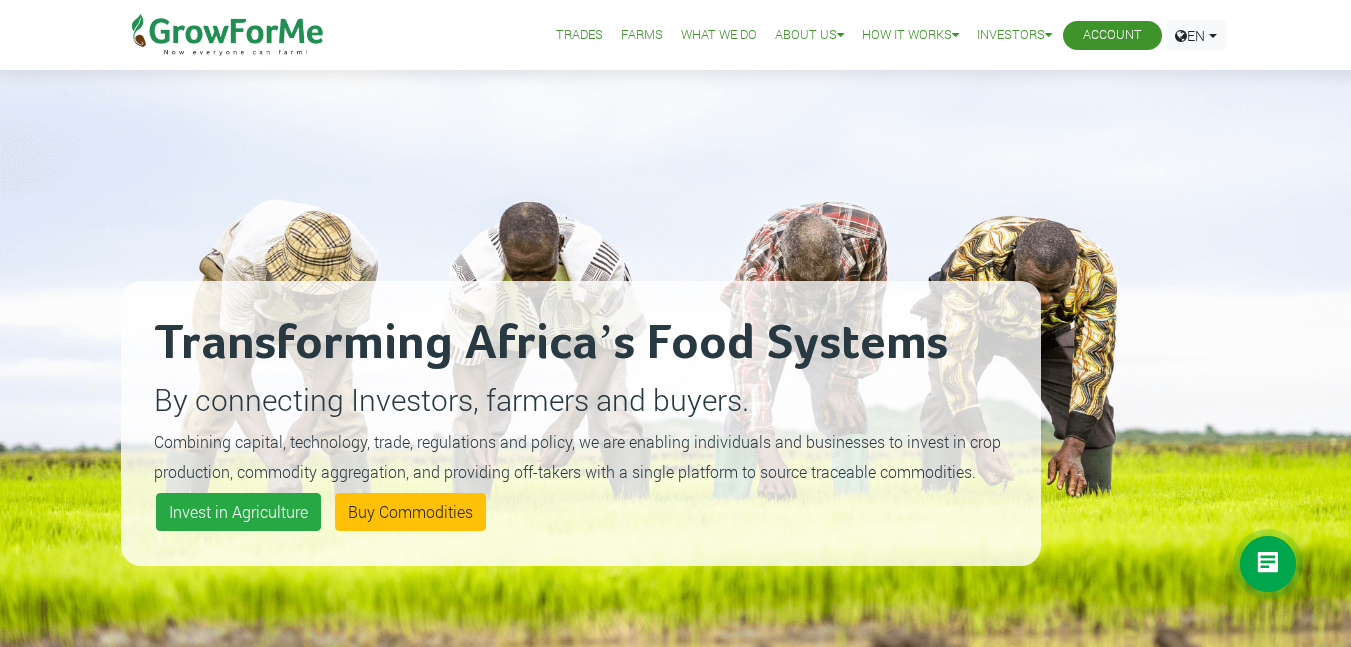 click on "Account" at bounding box center (1112, 35) 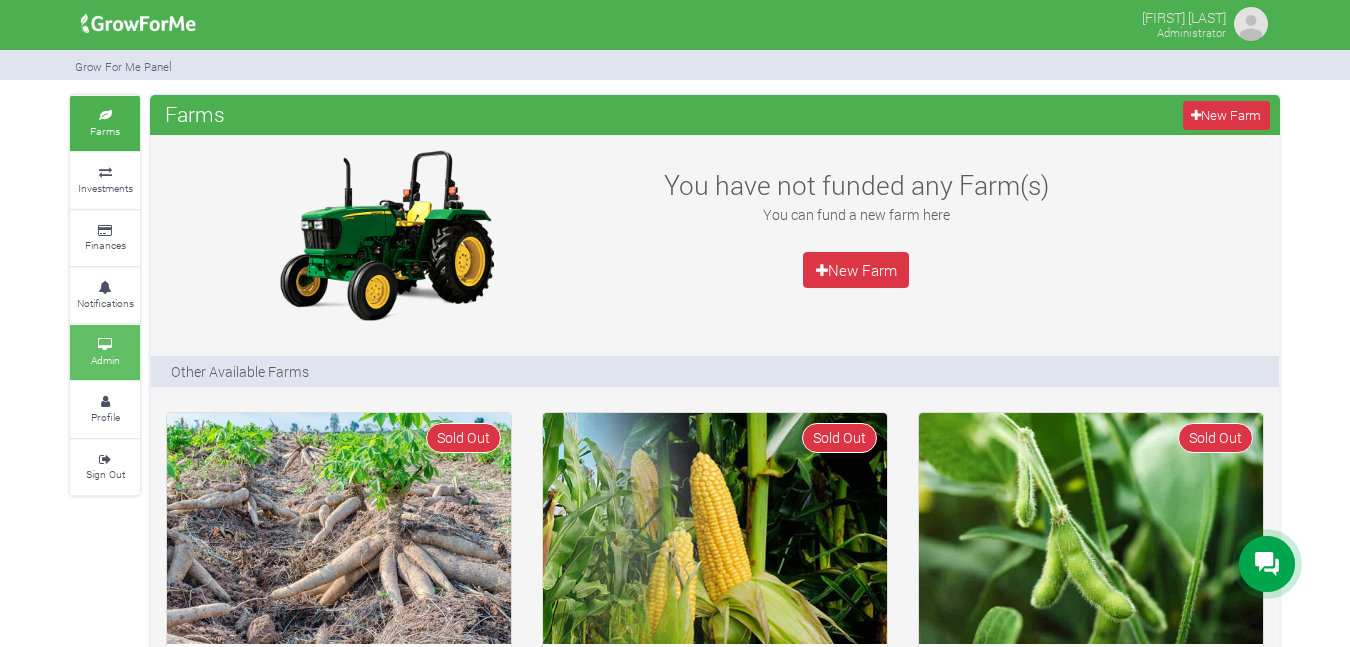 scroll, scrollTop: 0, scrollLeft: 0, axis: both 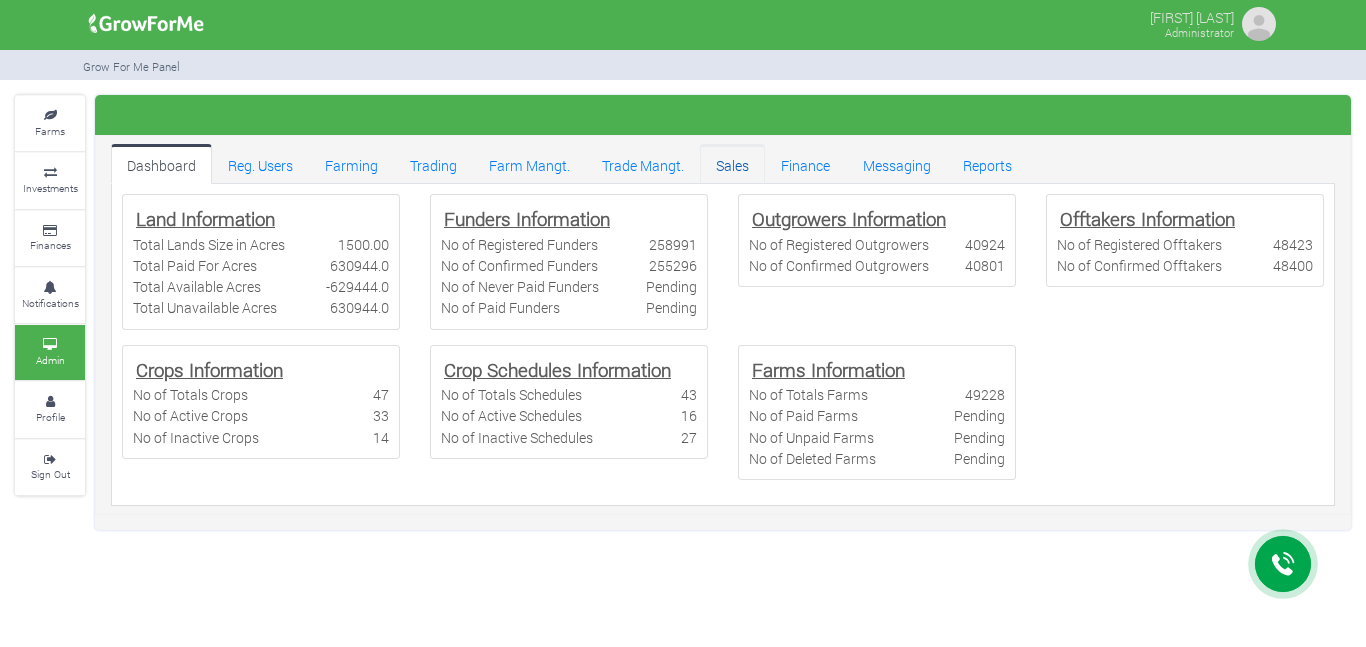click on "Sales" at bounding box center (732, 164) 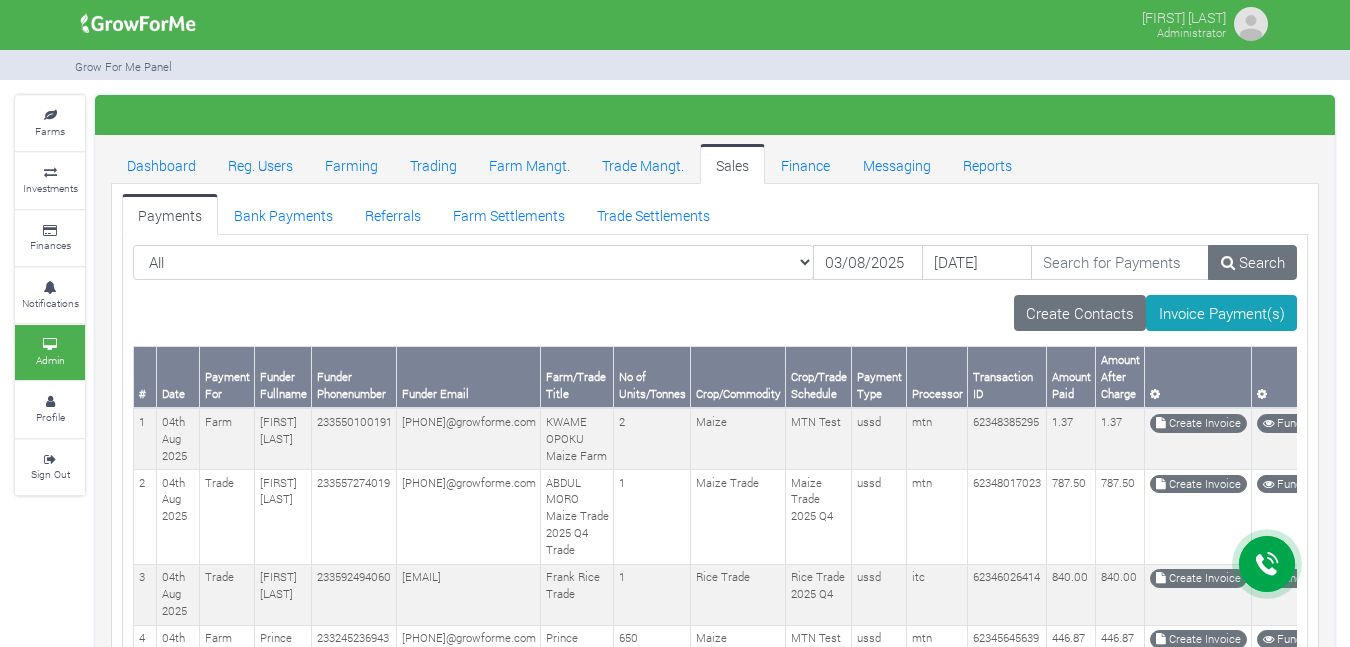 scroll, scrollTop: 0, scrollLeft: 0, axis: both 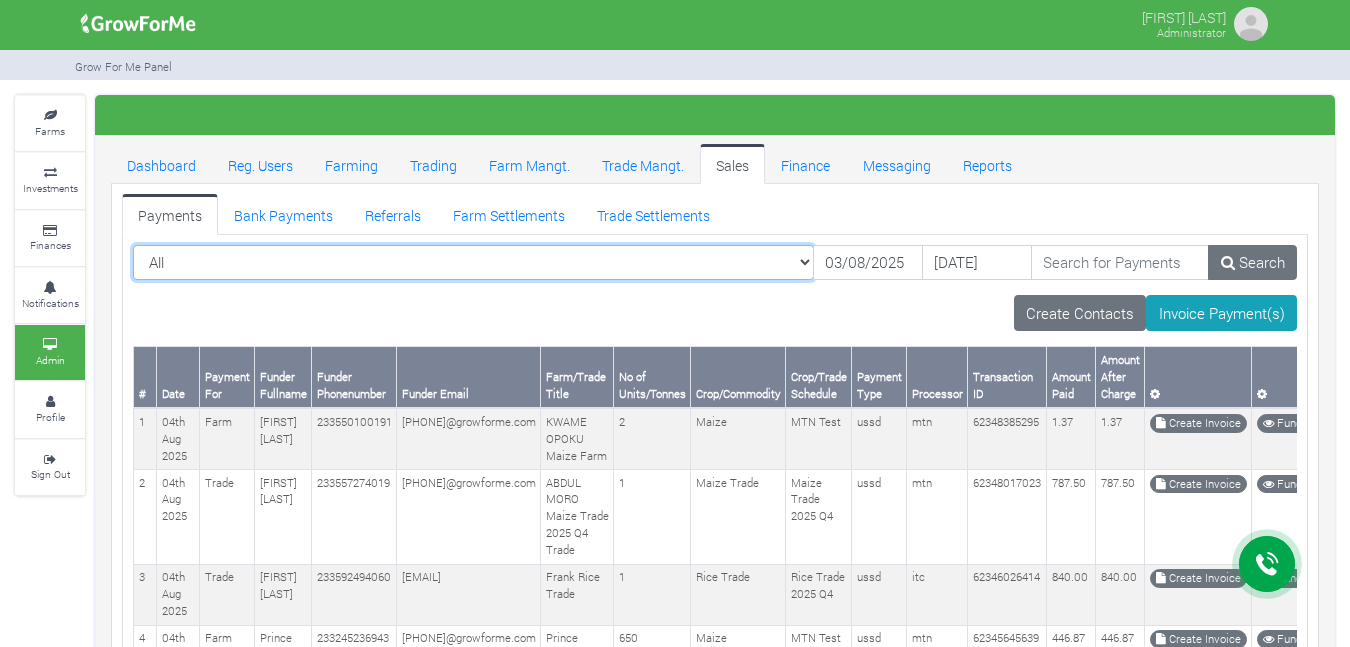 select on "?paymentfor=trade&schedule=26" 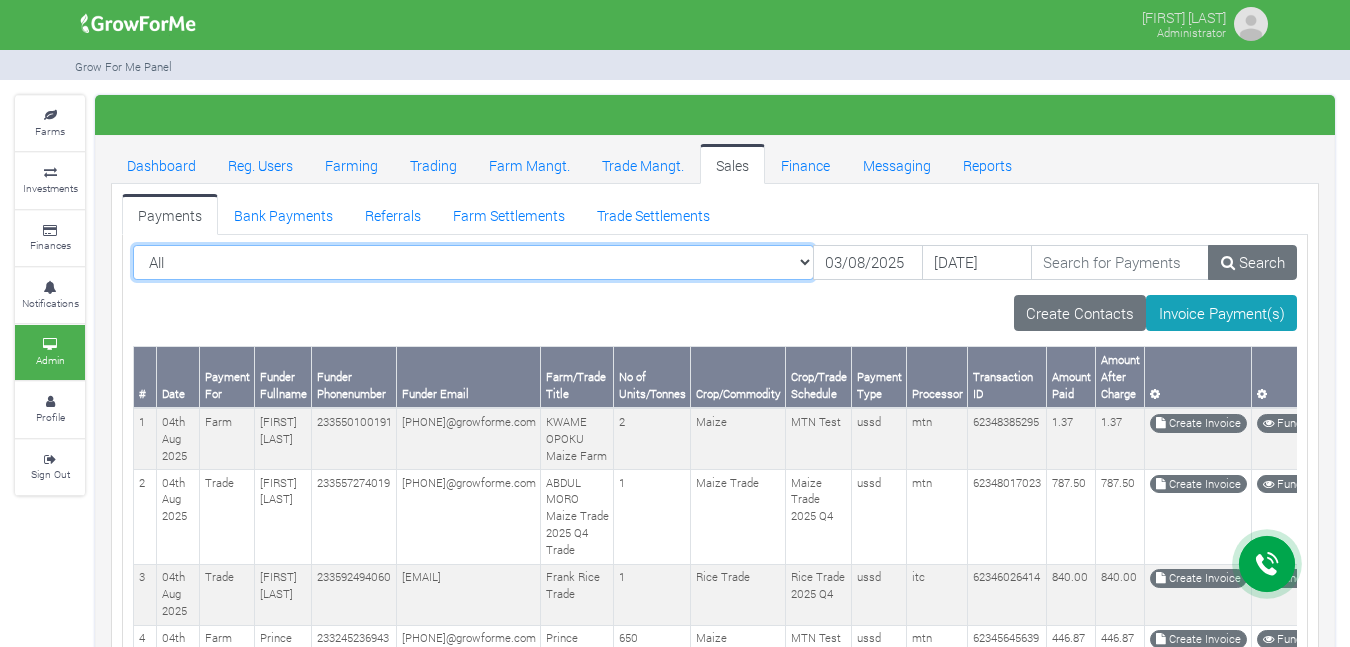 click on "All
All
Farm | Cabbage I_2021 - (Cabbage)
Farm | Cassava_2024 - (Cassava _2024)
Farm | Cassava I_2025 - (Cassava I_2025)" at bounding box center [473, 263] 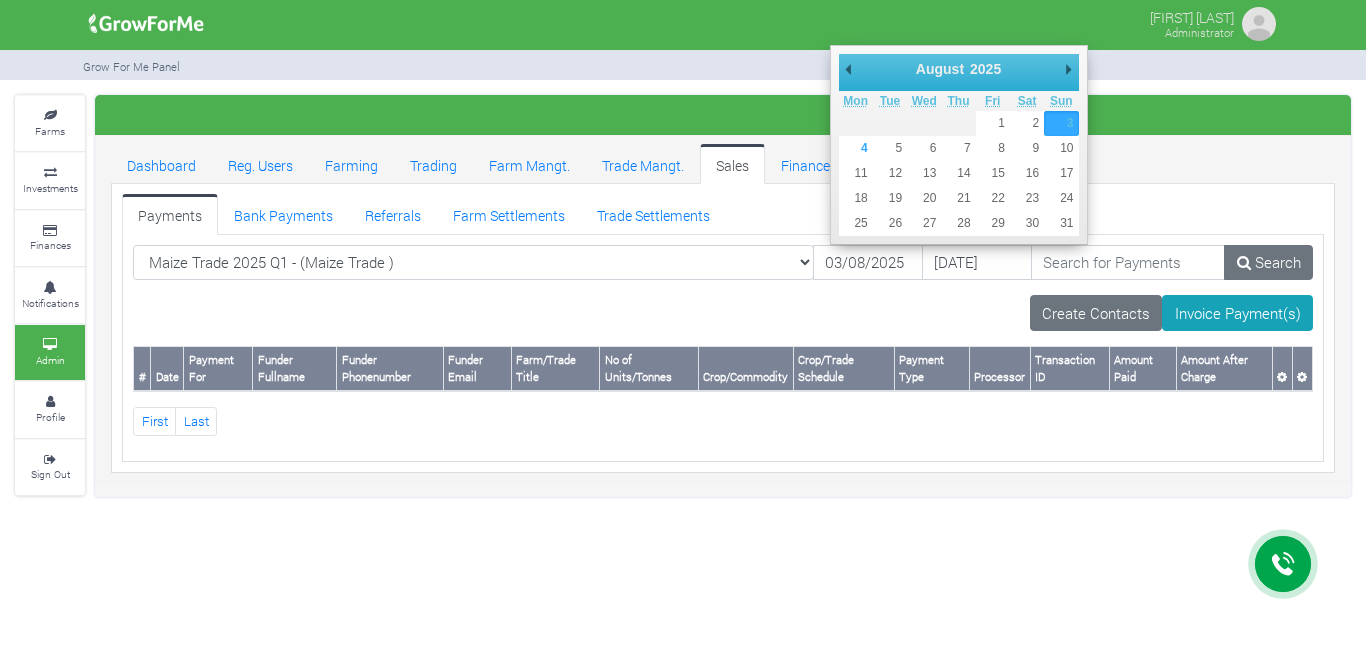 click on "03/08/2025" at bounding box center [868, 263] 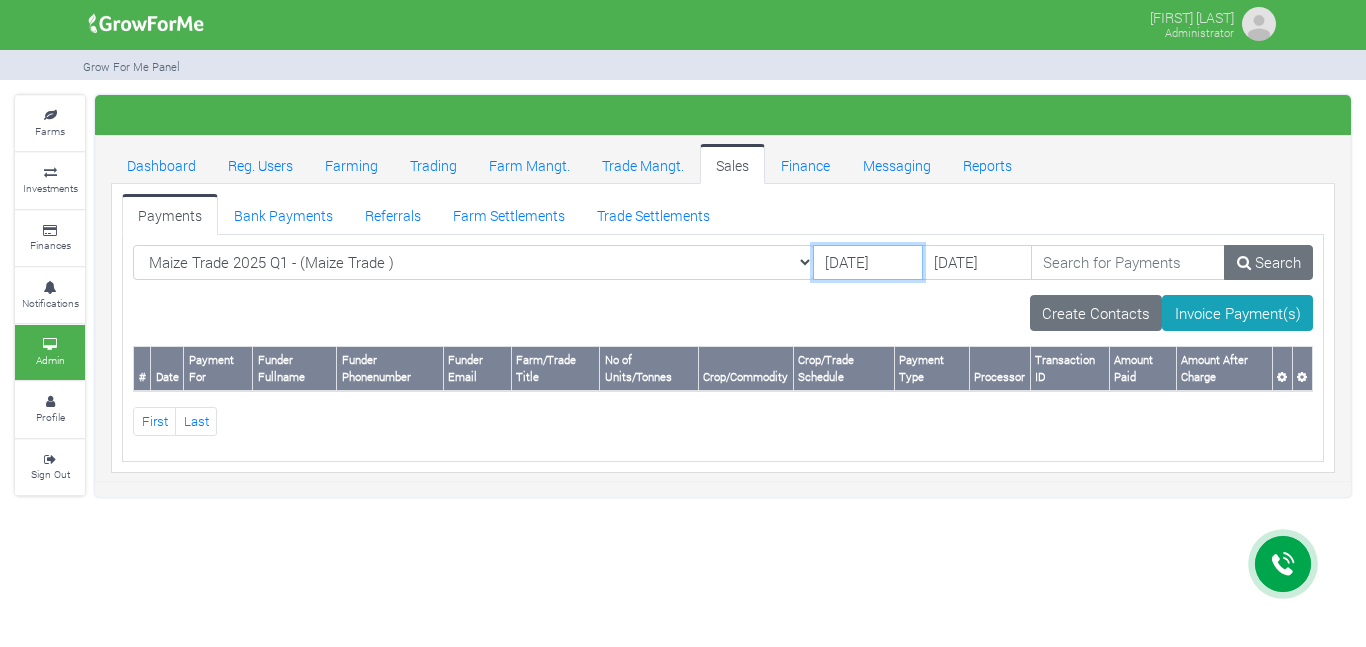 click on "02/01/2025" at bounding box center [868, 263] 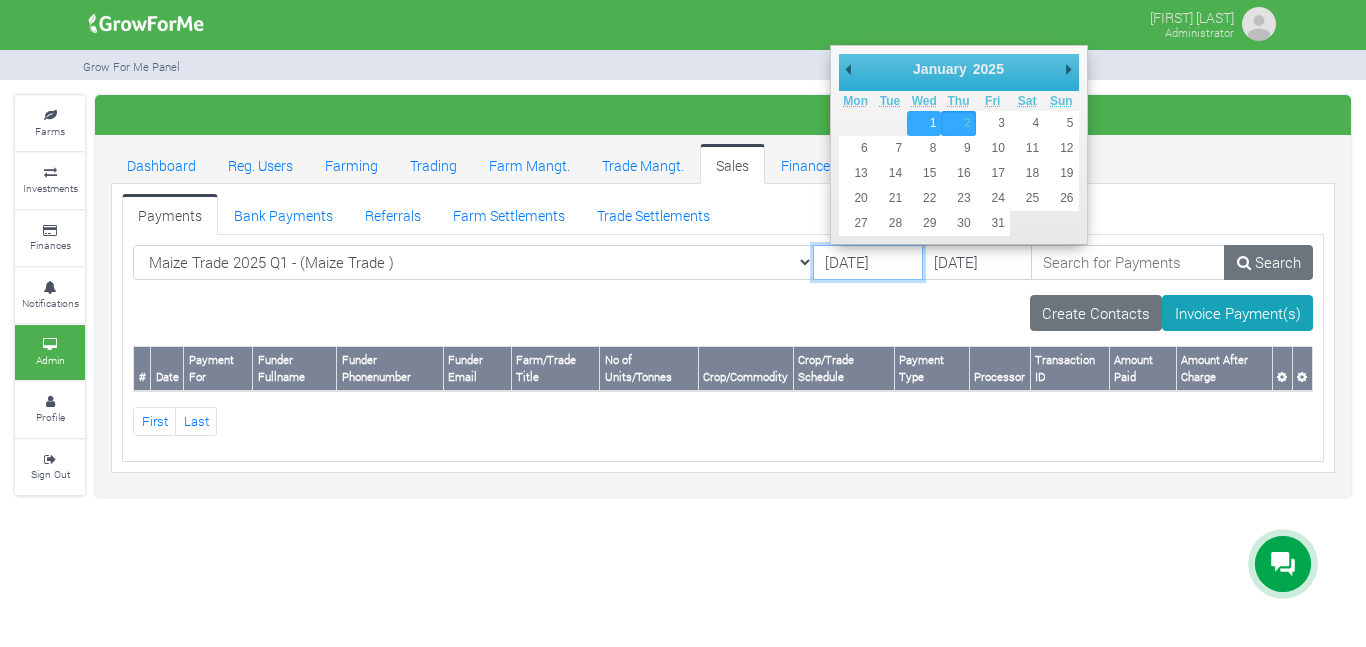 type on "01/01/2025" 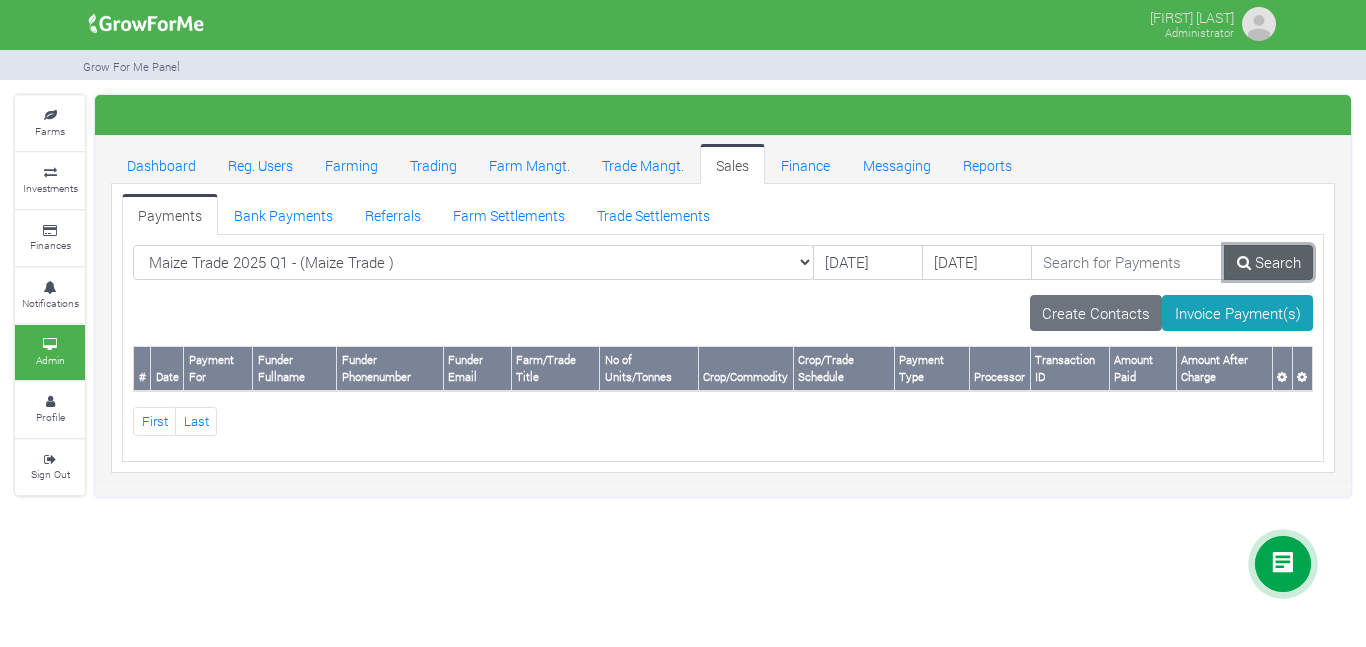click on "Search" at bounding box center [1268, 263] 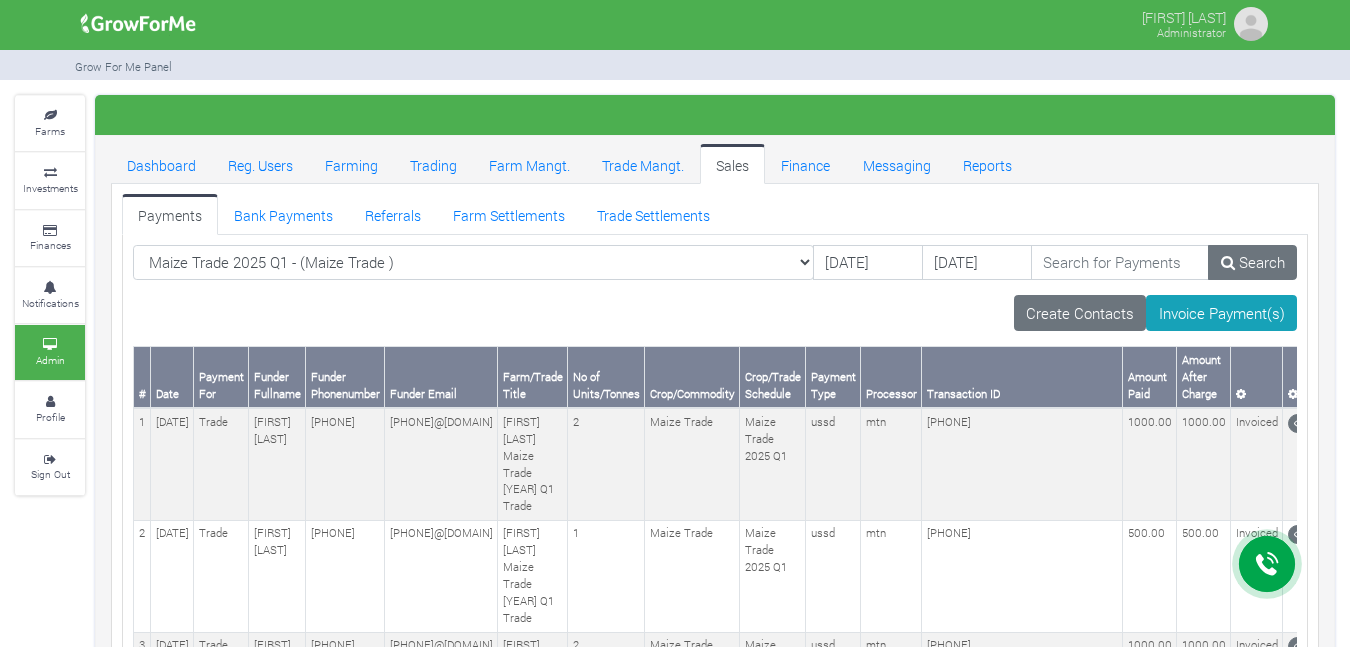 scroll, scrollTop: 0, scrollLeft: 0, axis: both 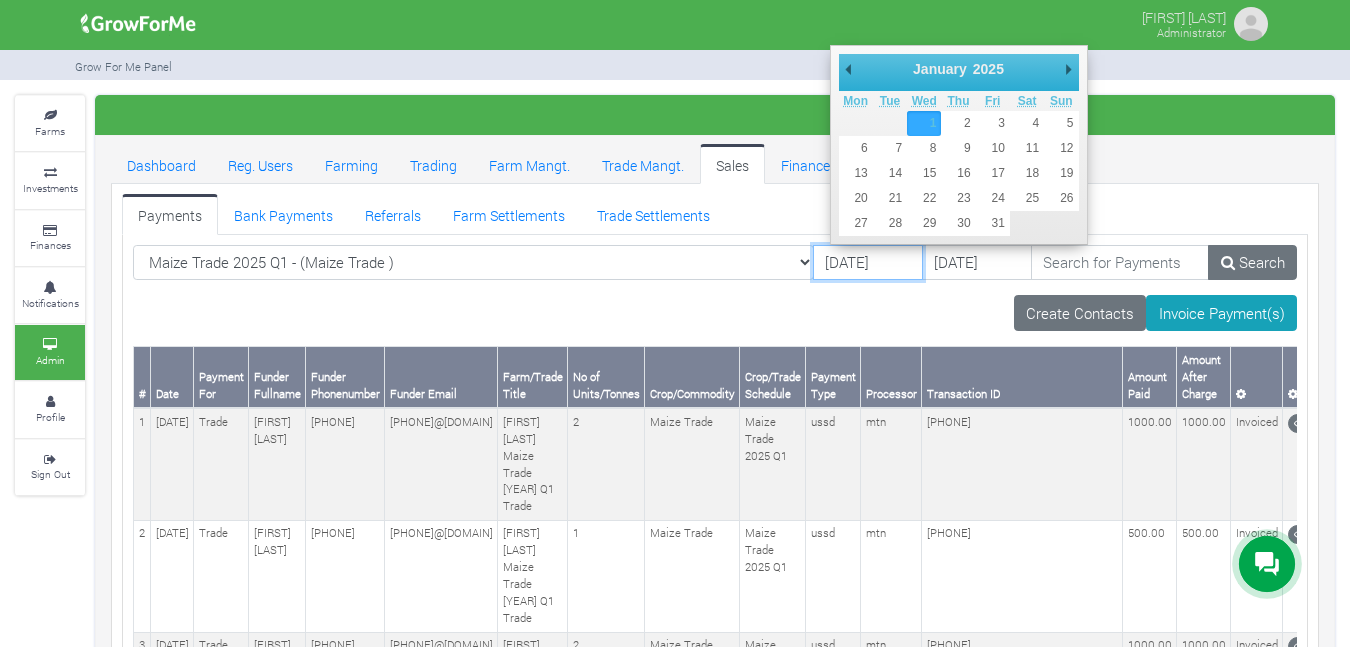 click on "01/01/2025" at bounding box center (868, 263) 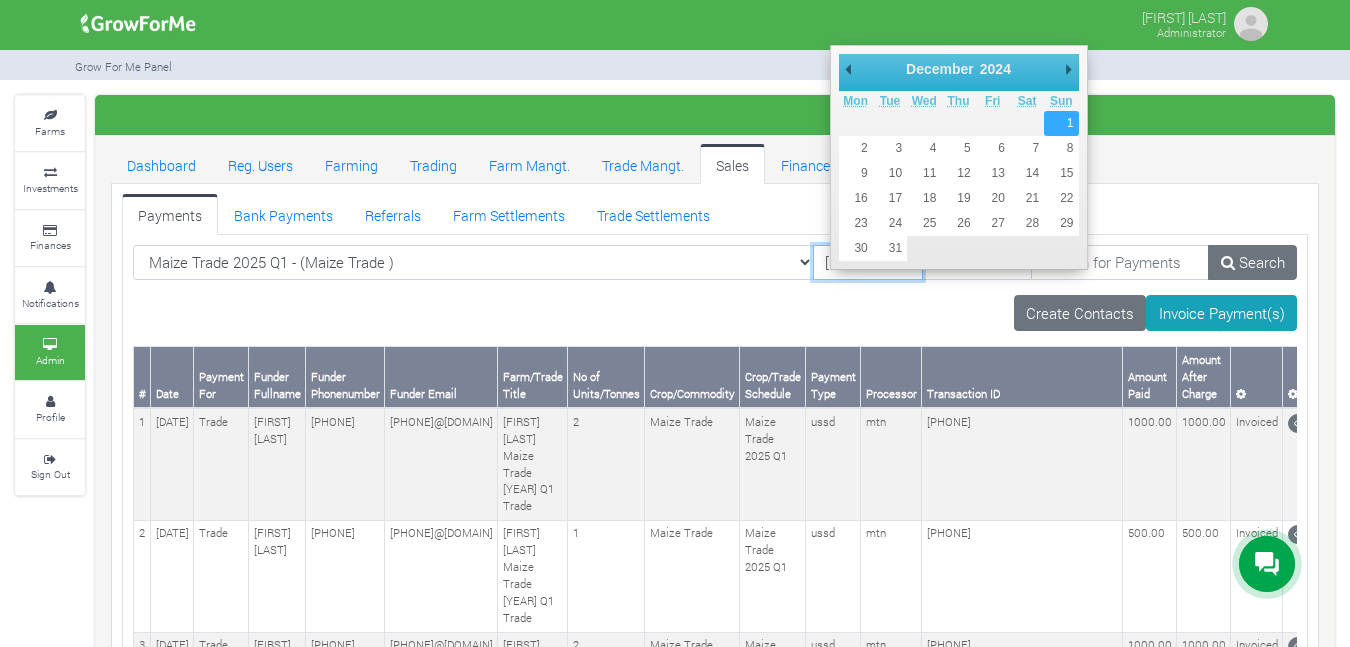 type on "[MM]/[DD]/[YEAR]" 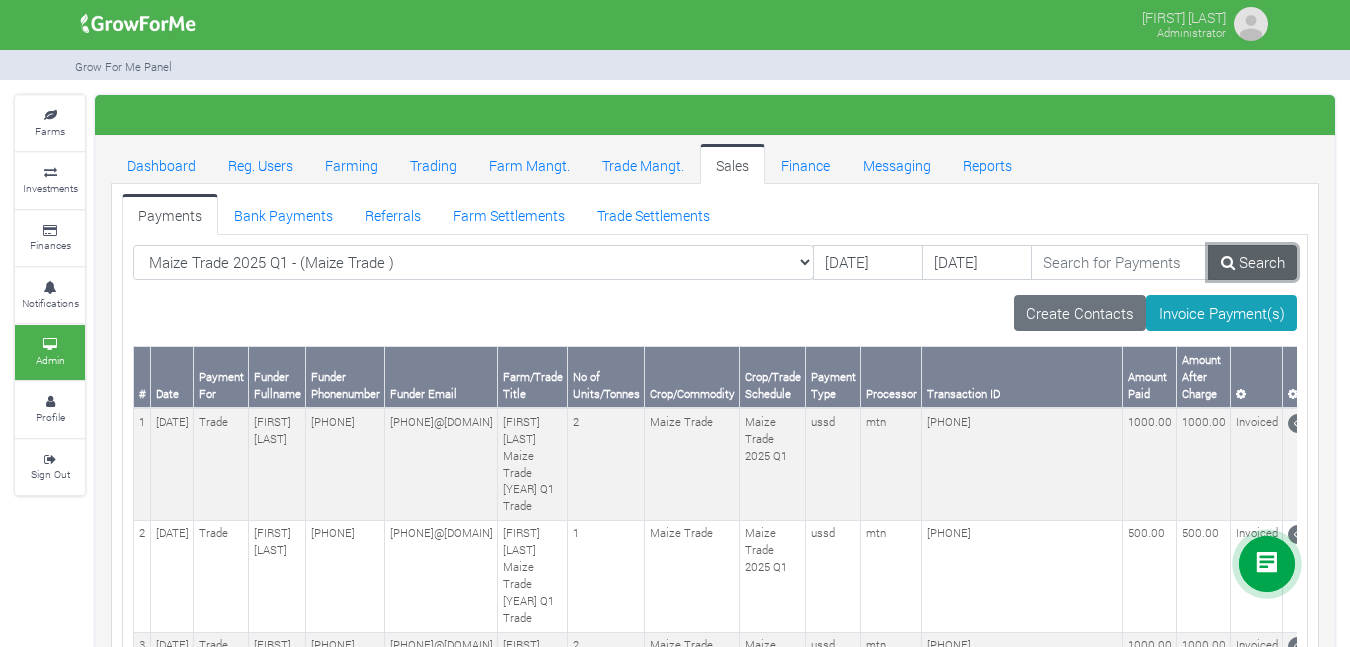 click on "Search" at bounding box center [1252, 263] 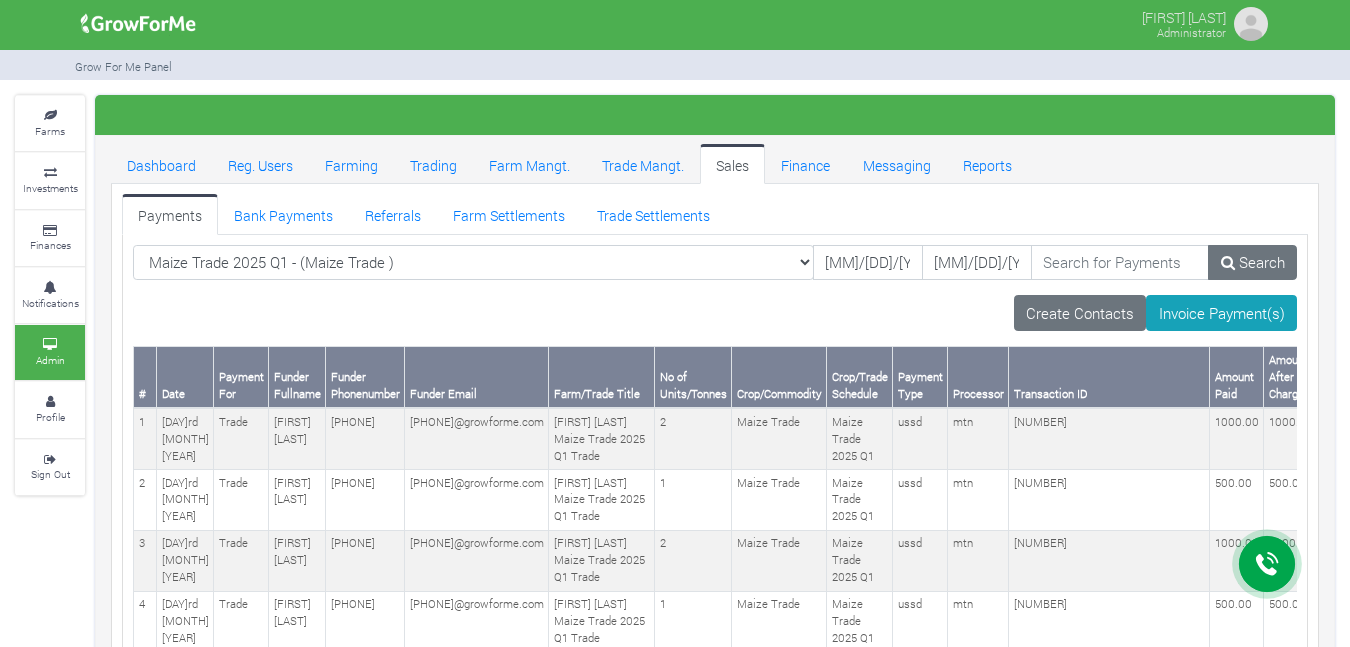 scroll, scrollTop: 540, scrollLeft: 0, axis: vertical 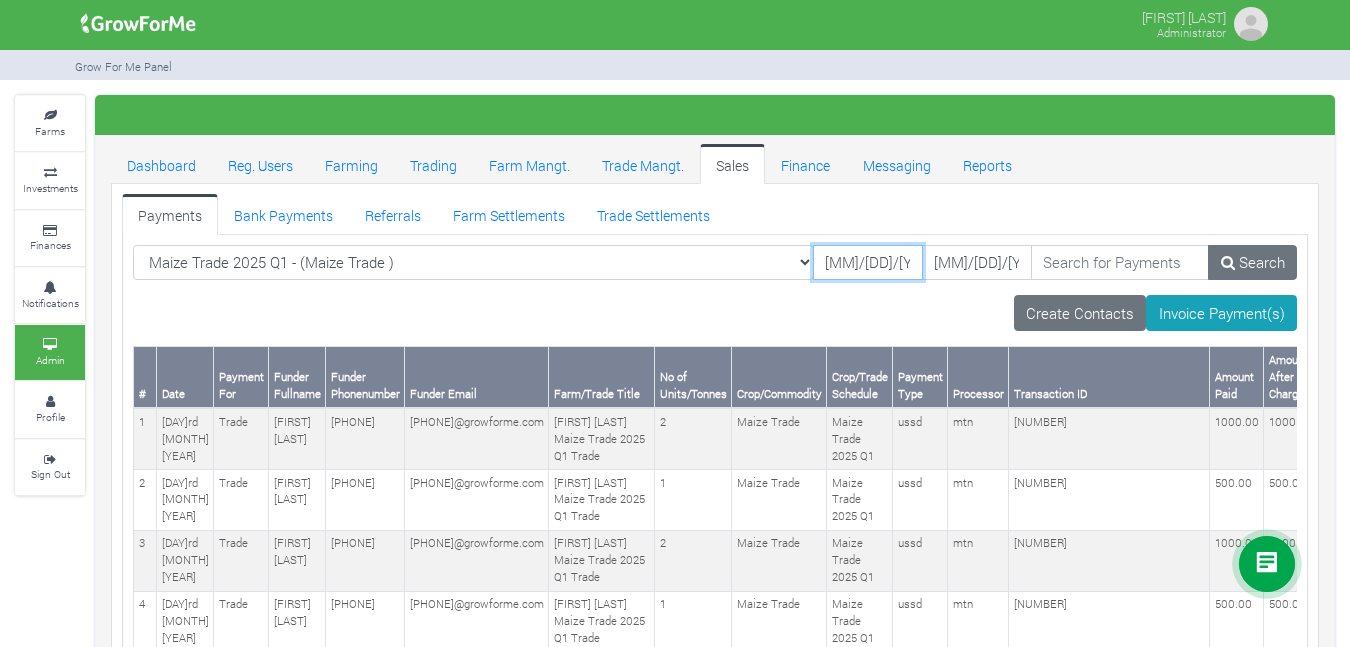 click on "[MM]/[DD]/[YEAR]" at bounding box center (868, 263) 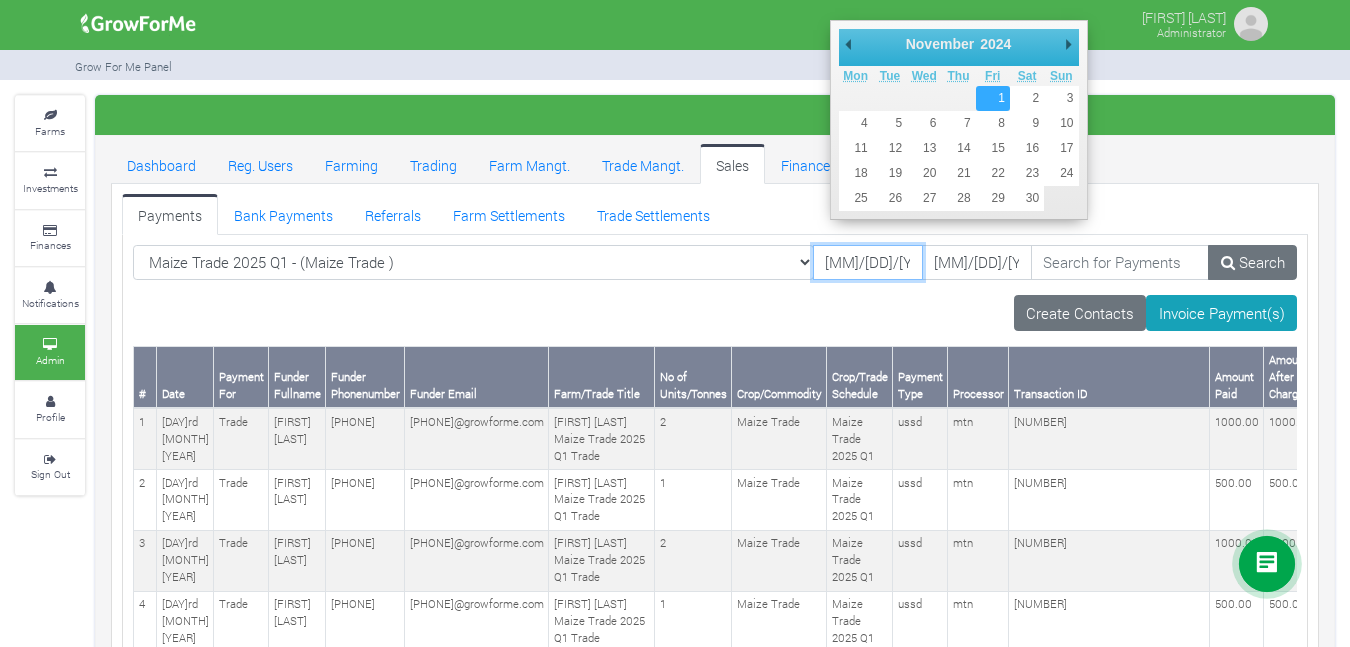 type on "[MM]/[DD]/[YEAR]" 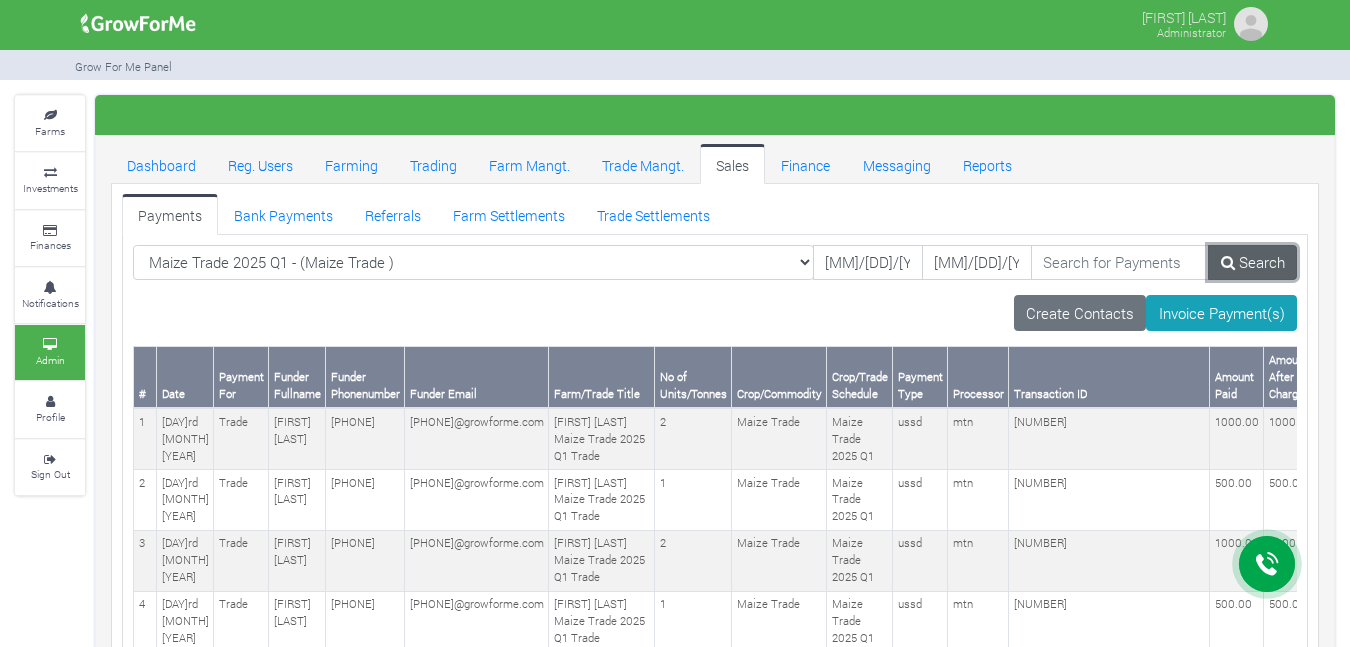 click on "Search" at bounding box center (1252, 263) 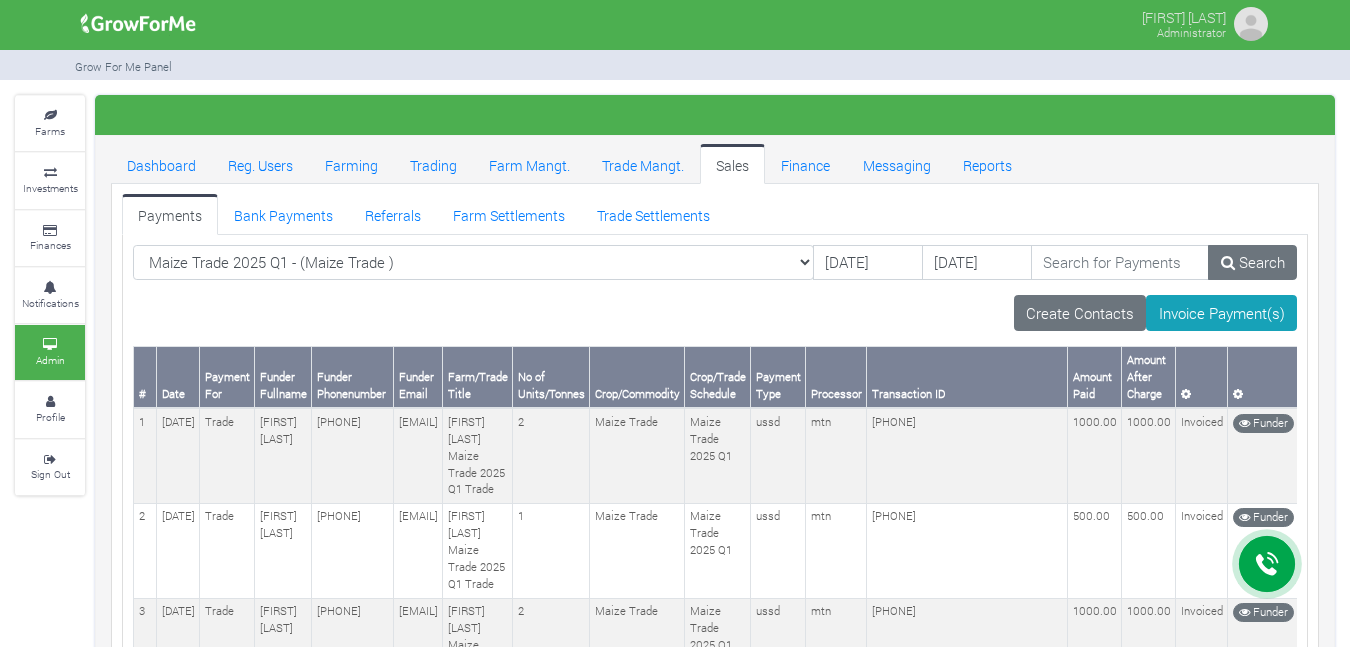 scroll, scrollTop: 854, scrollLeft: 0, axis: vertical 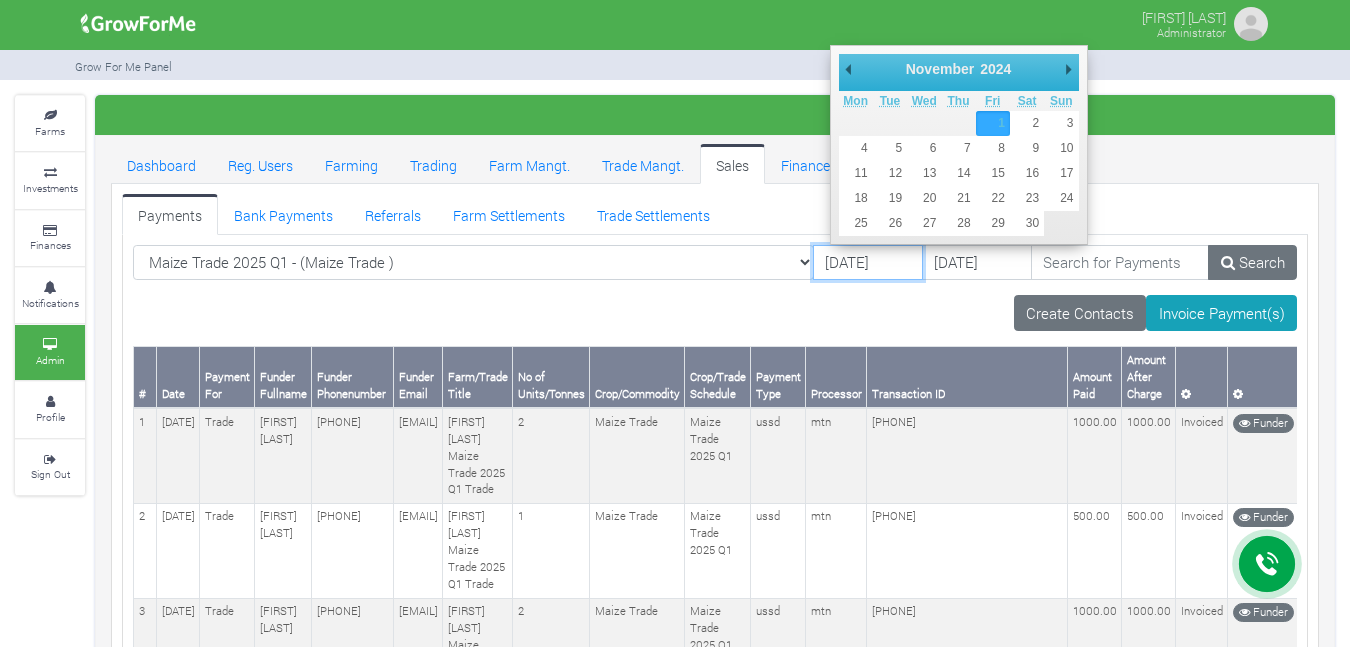 click on "[DATE]" at bounding box center (868, 263) 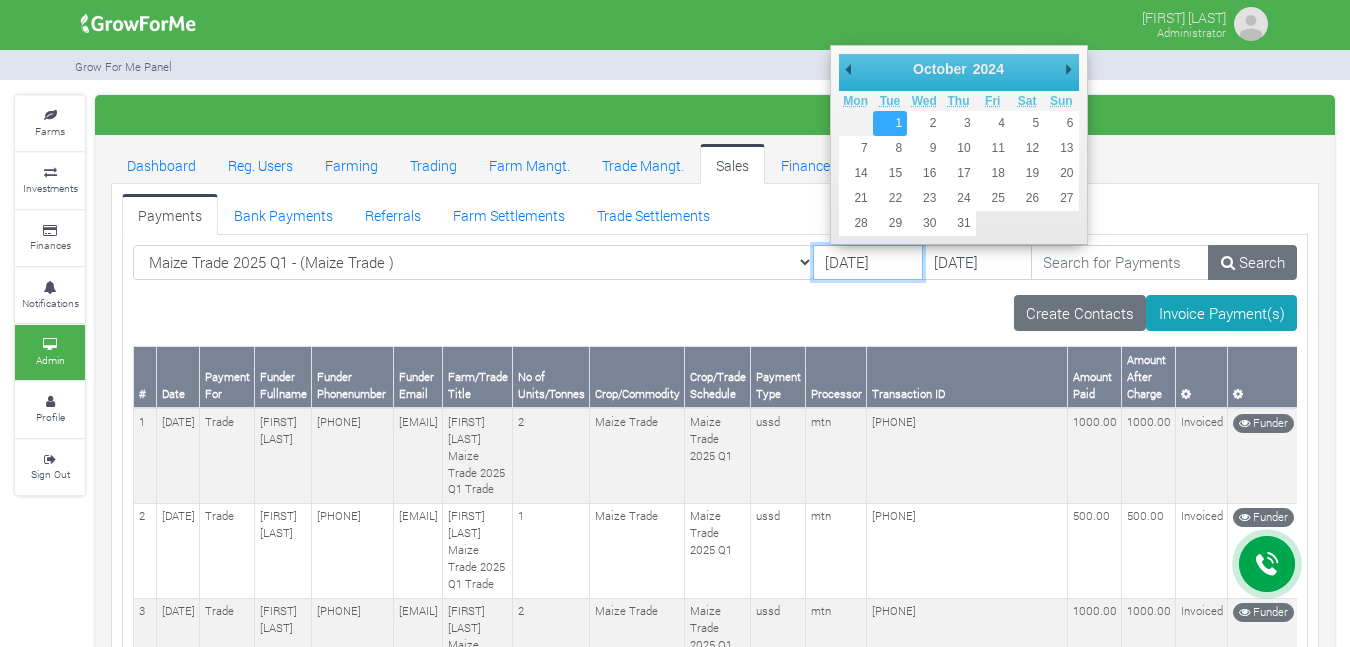 type on "[DATE]" 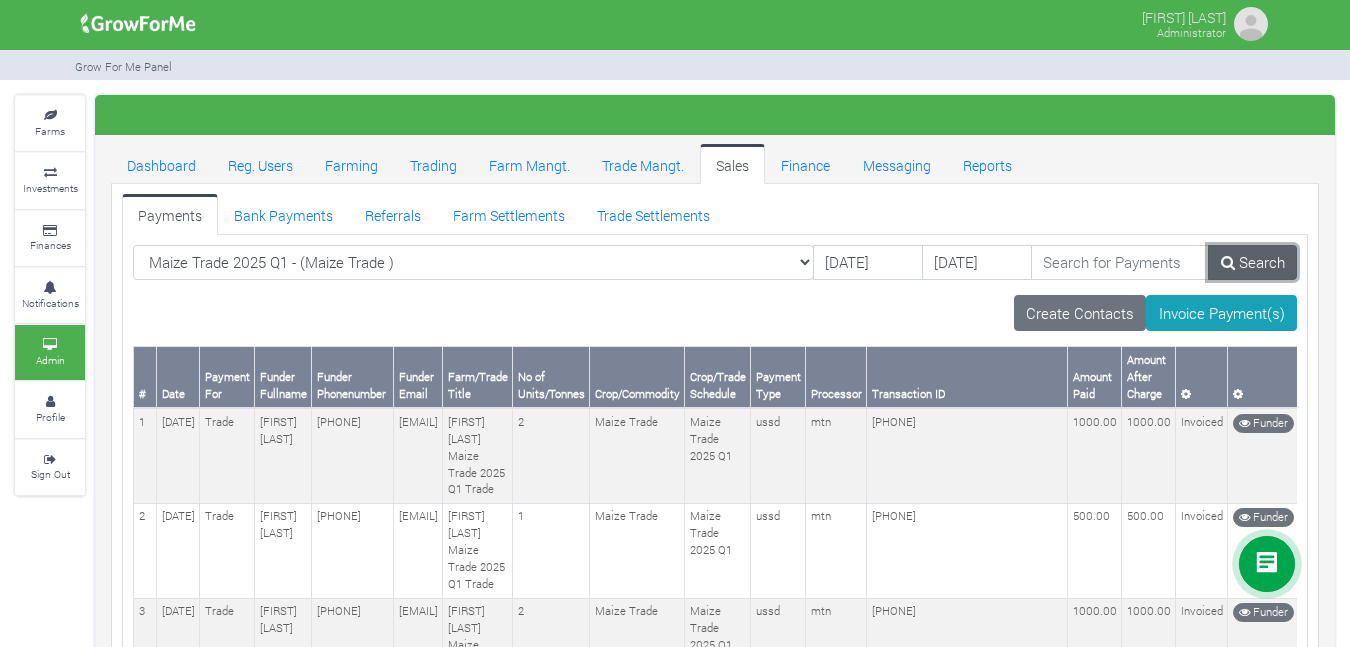 click on "Search" at bounding box center (1252, 263) 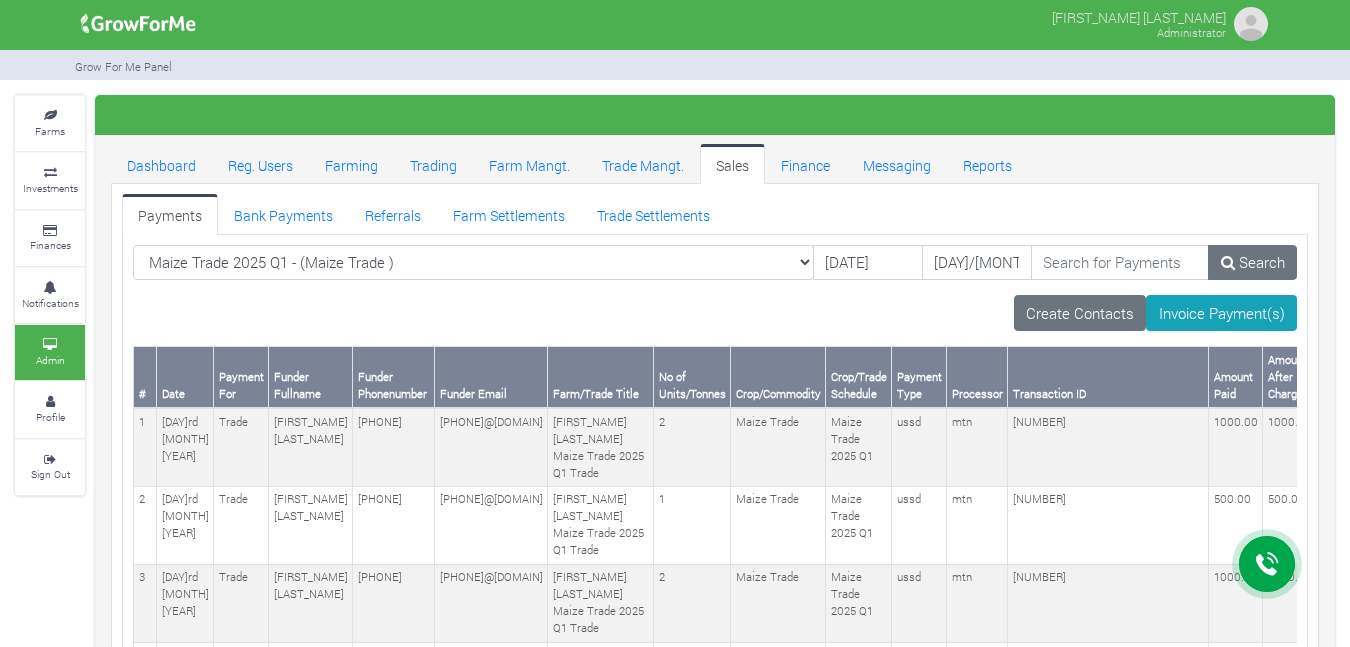 scroll, scrollTop: 6, scrollLeft: 0, axis: vertical 